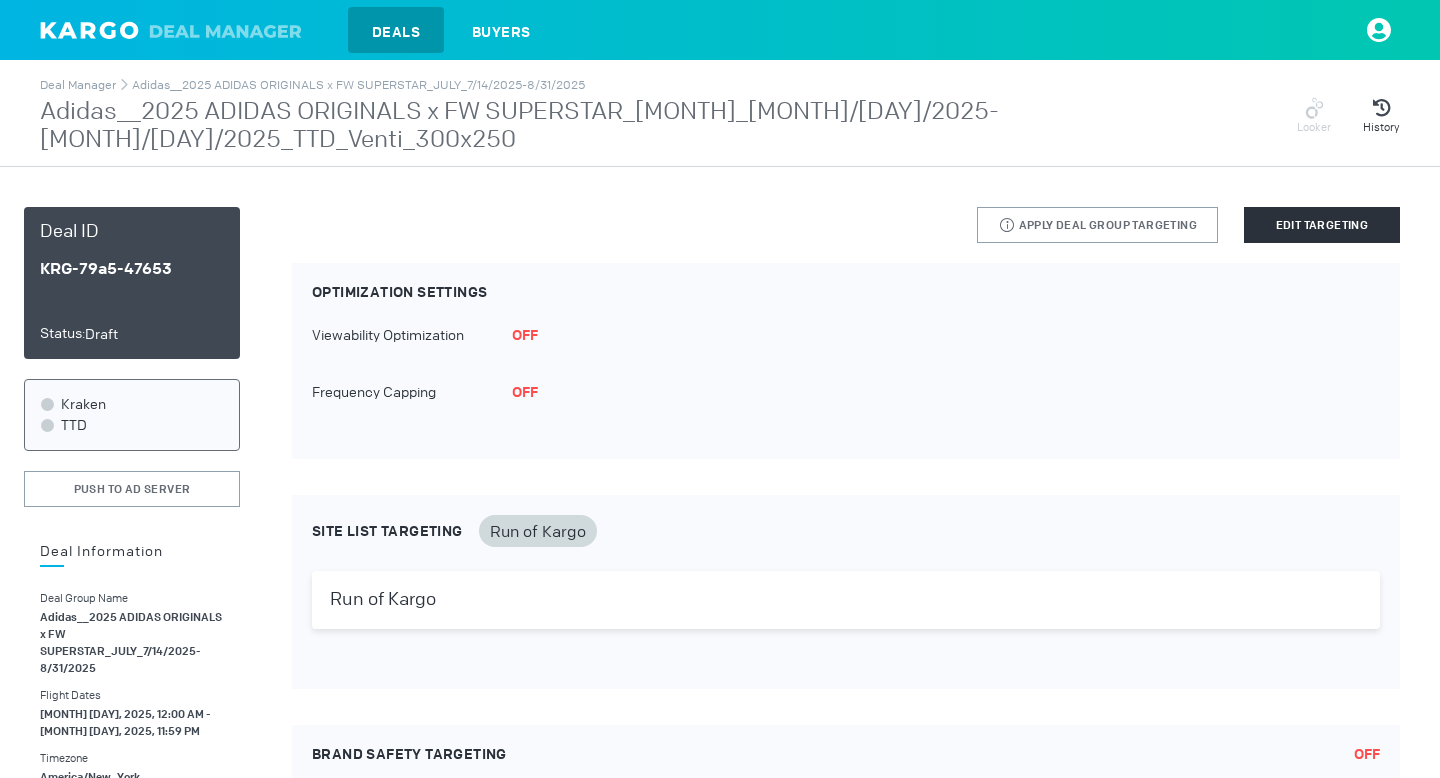 scroll, scrollTop: 0, scrollLeft: 0, axis: both 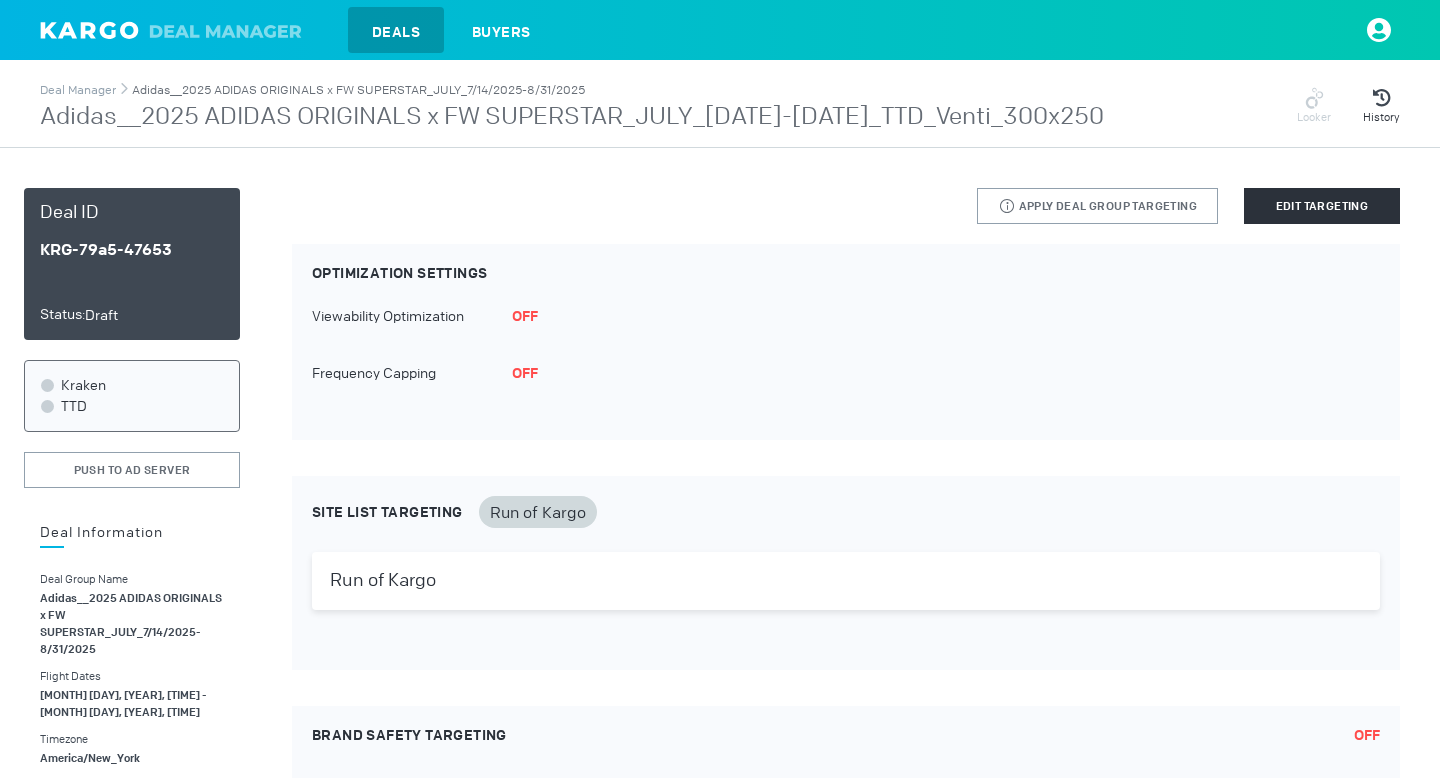 click on "Adidas__2025 ADIDAS ORIGINALS x FW SUPERSTAR_JULY_7/14/2025-8/31/2025" at bounding box center (358, 90) 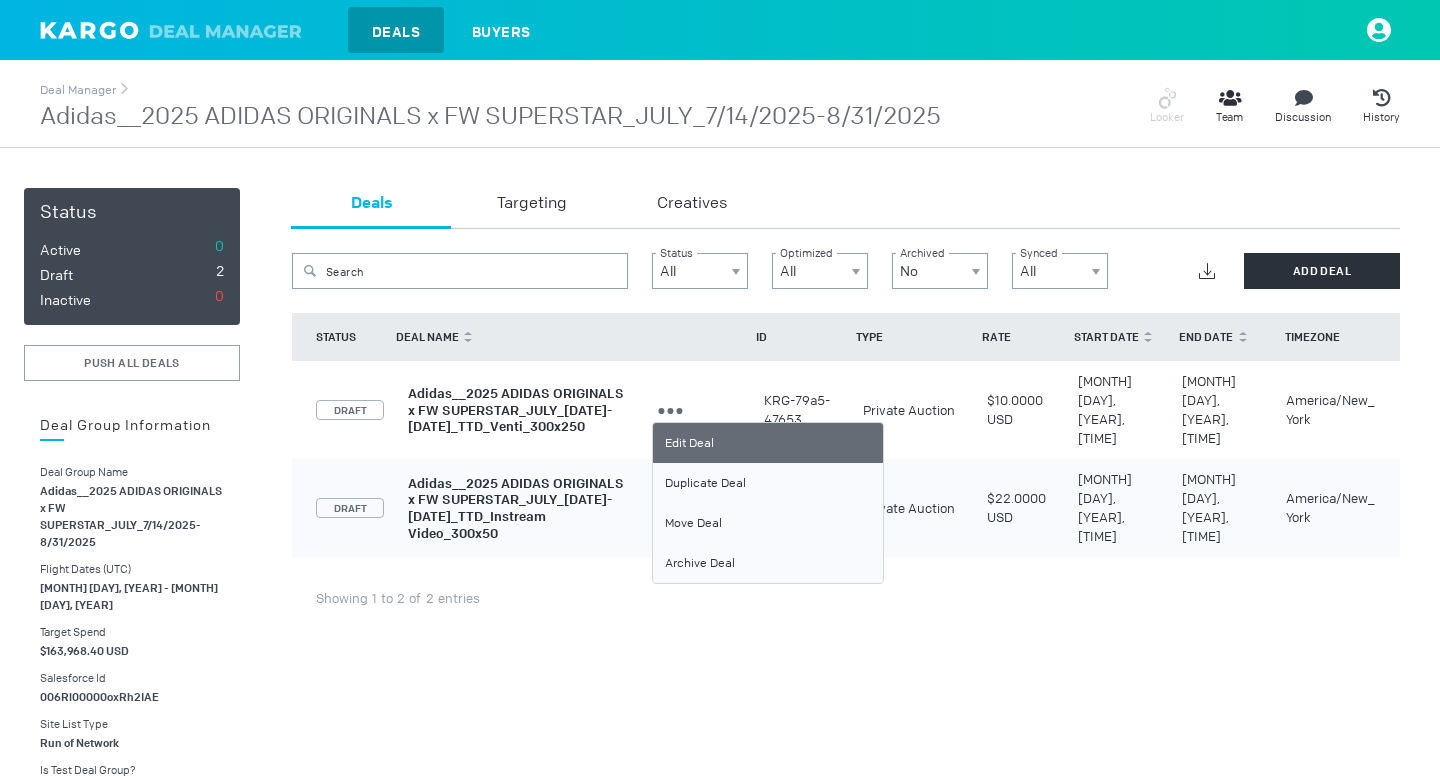 click on "Edit Deal" at bounding box center (768, 443) 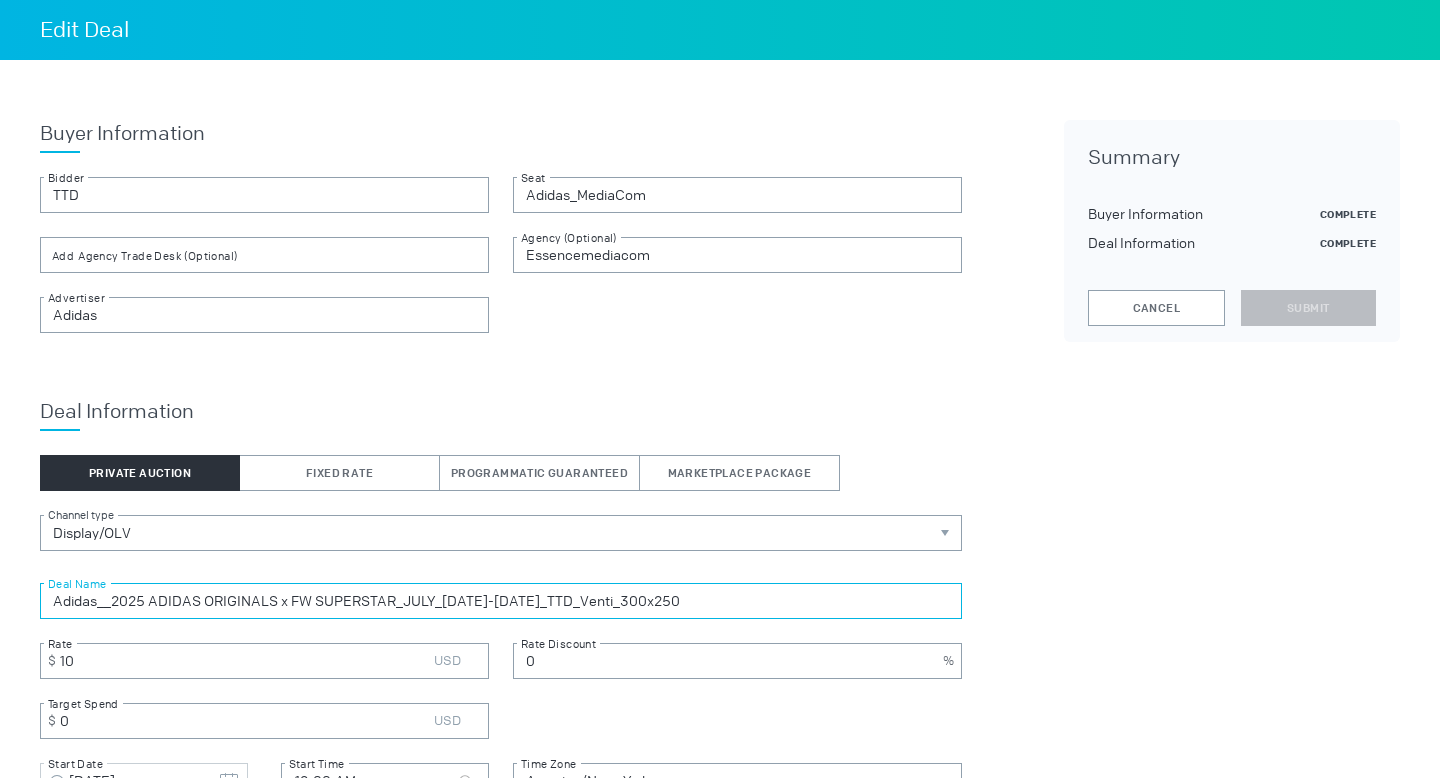 click on "Adidas__2025 ADIDAS ORIGINALS x FW SUPERSTAR_JULY_[DATE]-[DATE]_TTD_Venti_300x250" at bounding box center (501, 601) 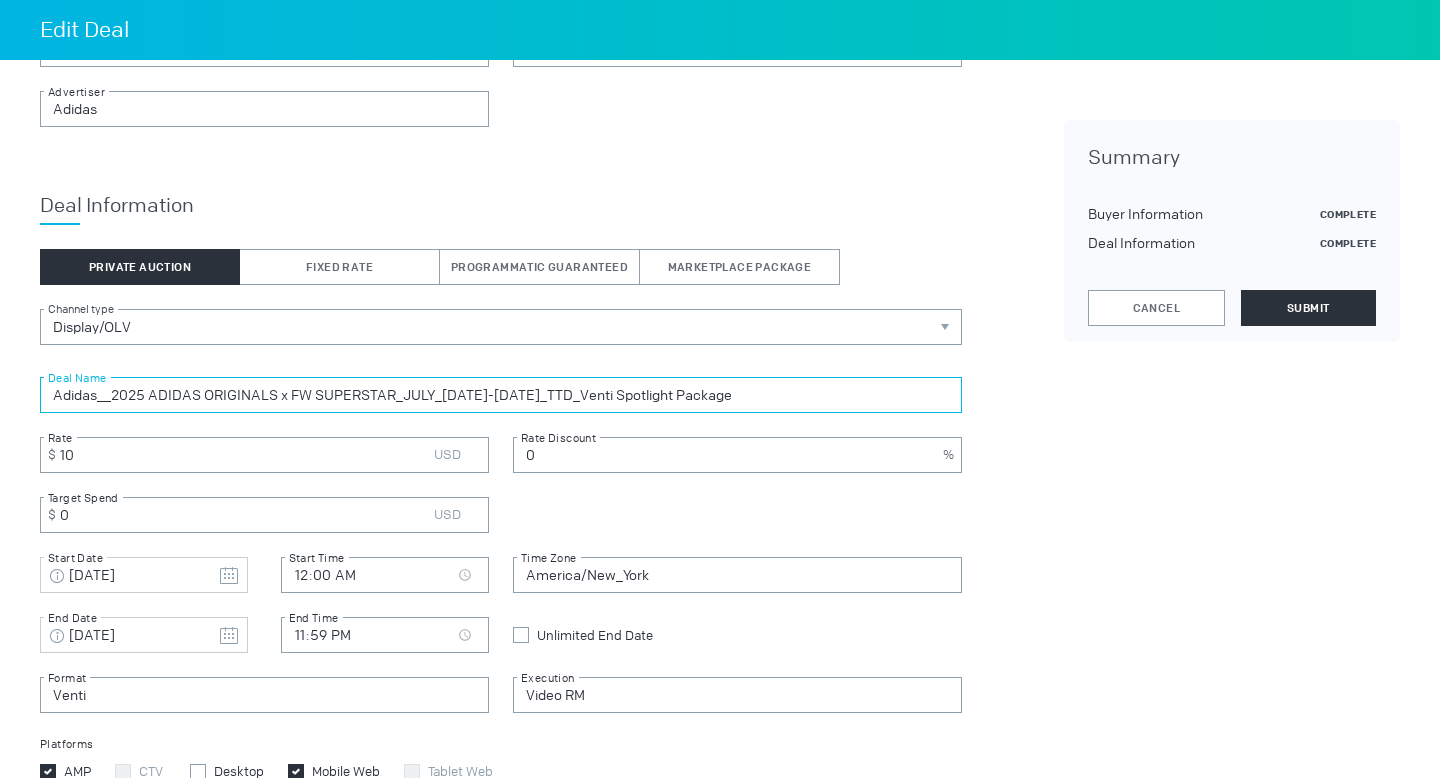 scroll, scrollTop: 213, scrollLeft: 0, axis: vertical 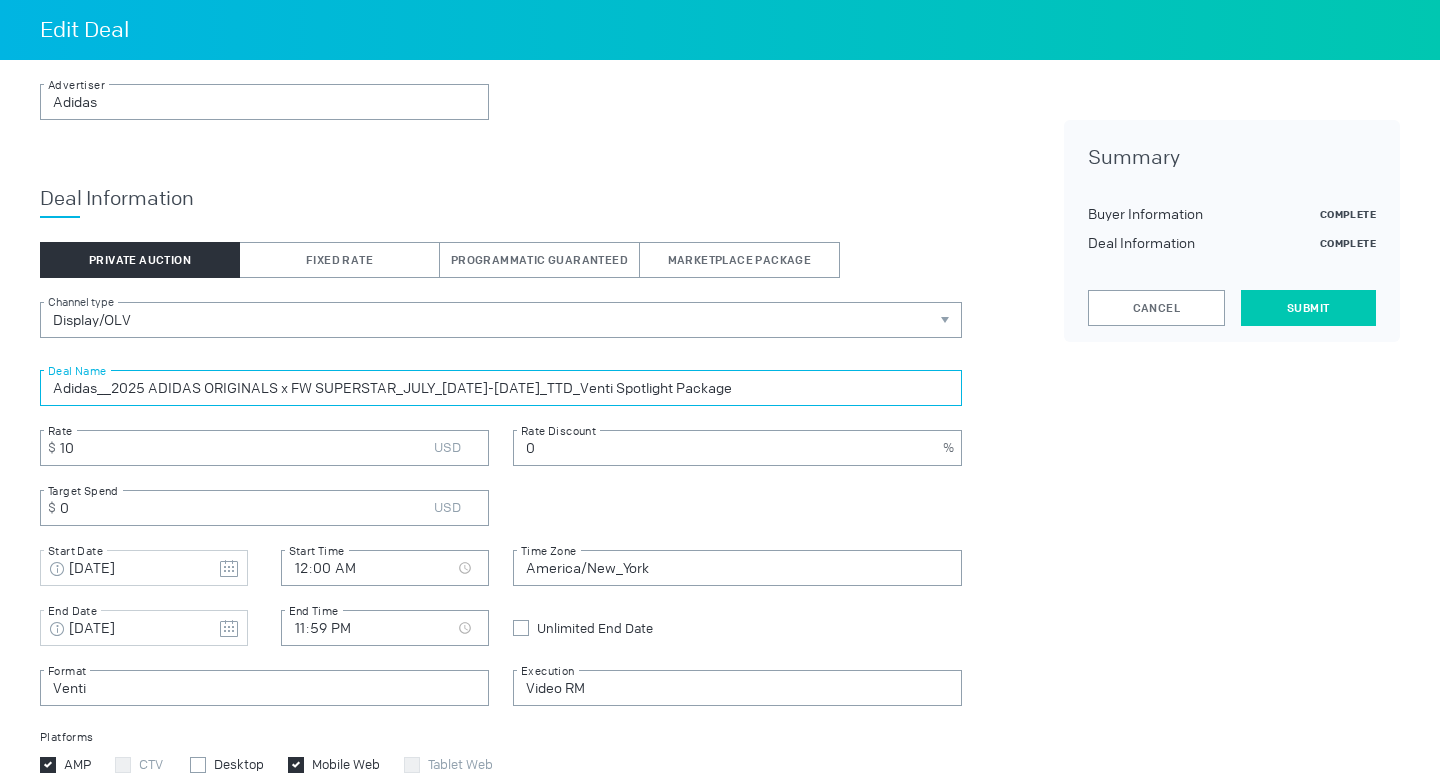 type on "Adidas__2025 ADIDAS ORIGINALS x FW SUPERSTAR_JULY_[DATE]-[DATE]_TTD_Venti Spotlight Package" 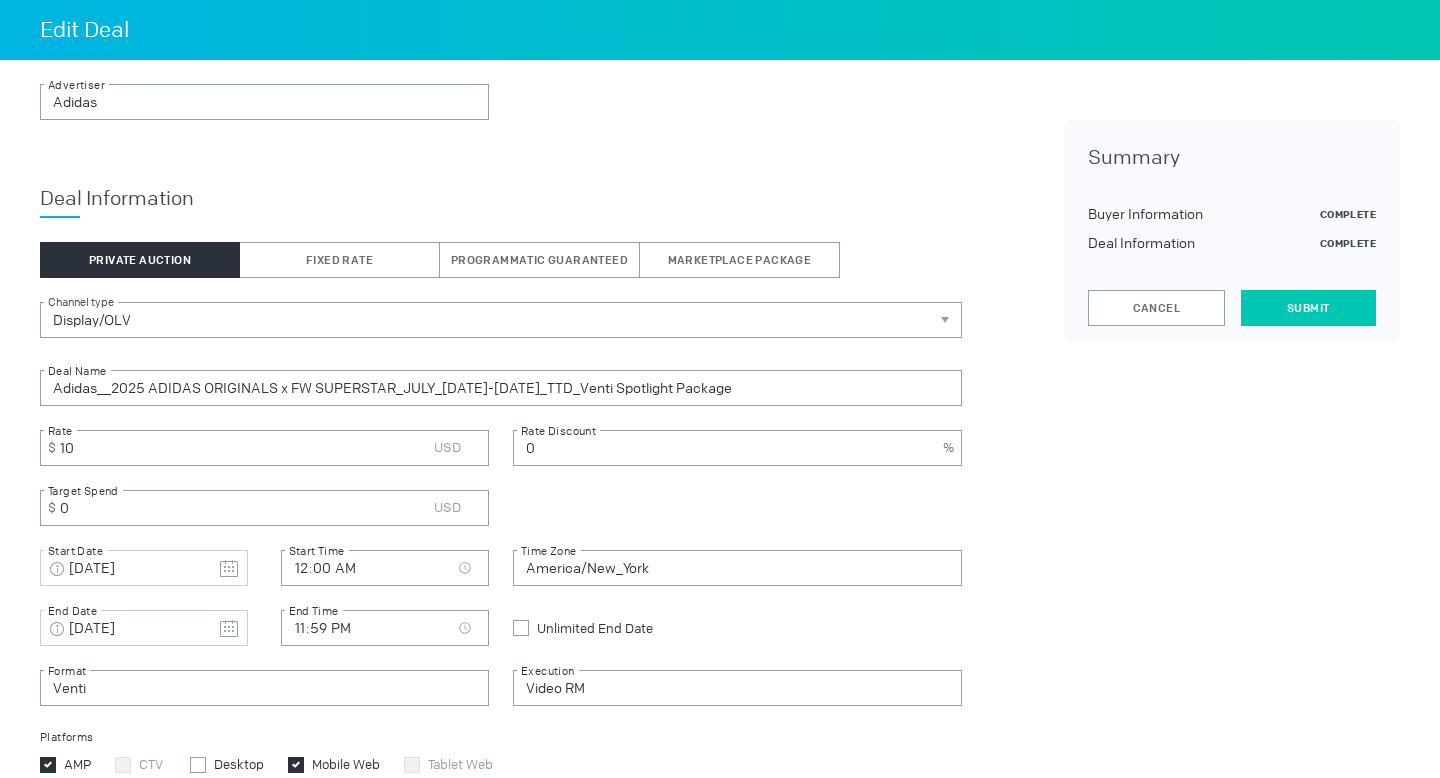 click on "Submit" at bounding box center [1308, 308] 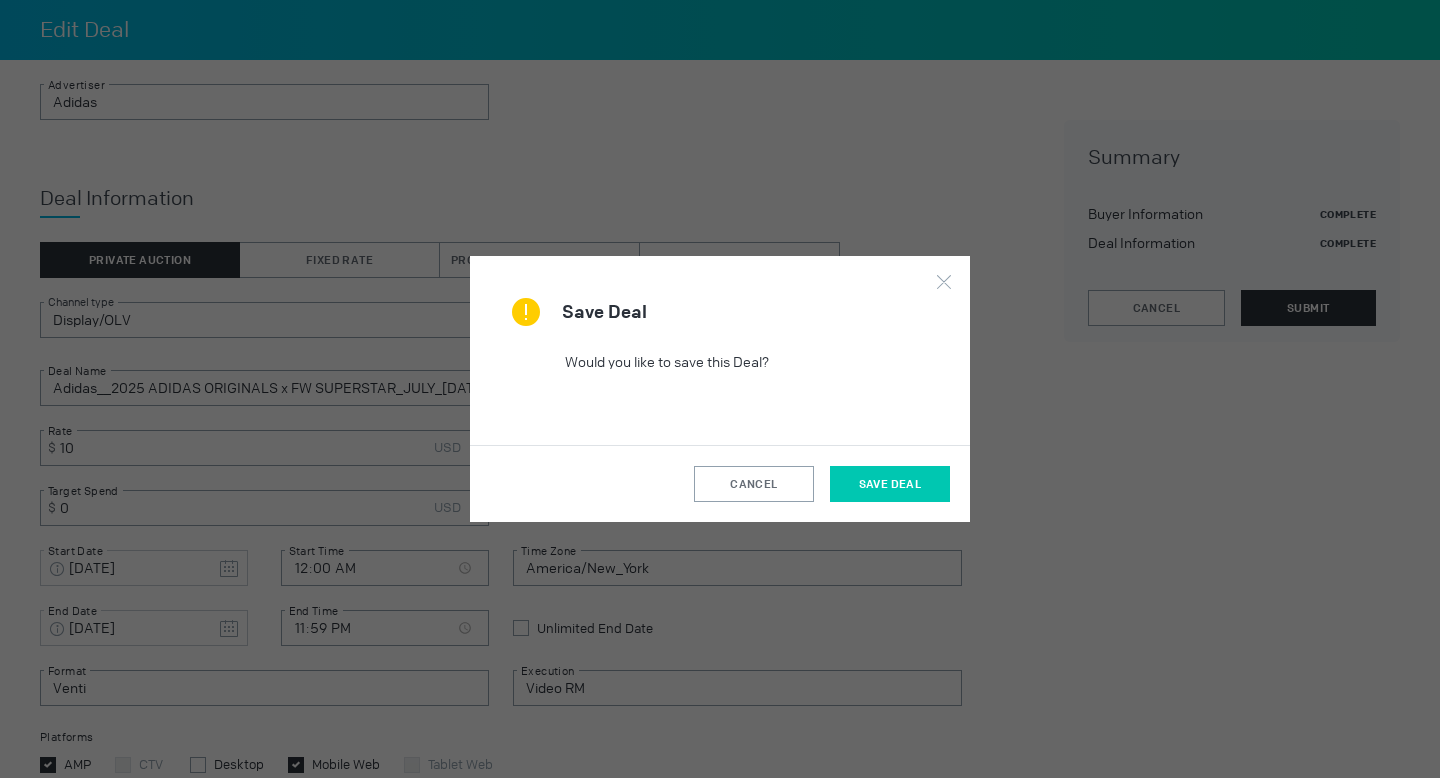 click on "Save Deal" at bounding box center [890, 484] 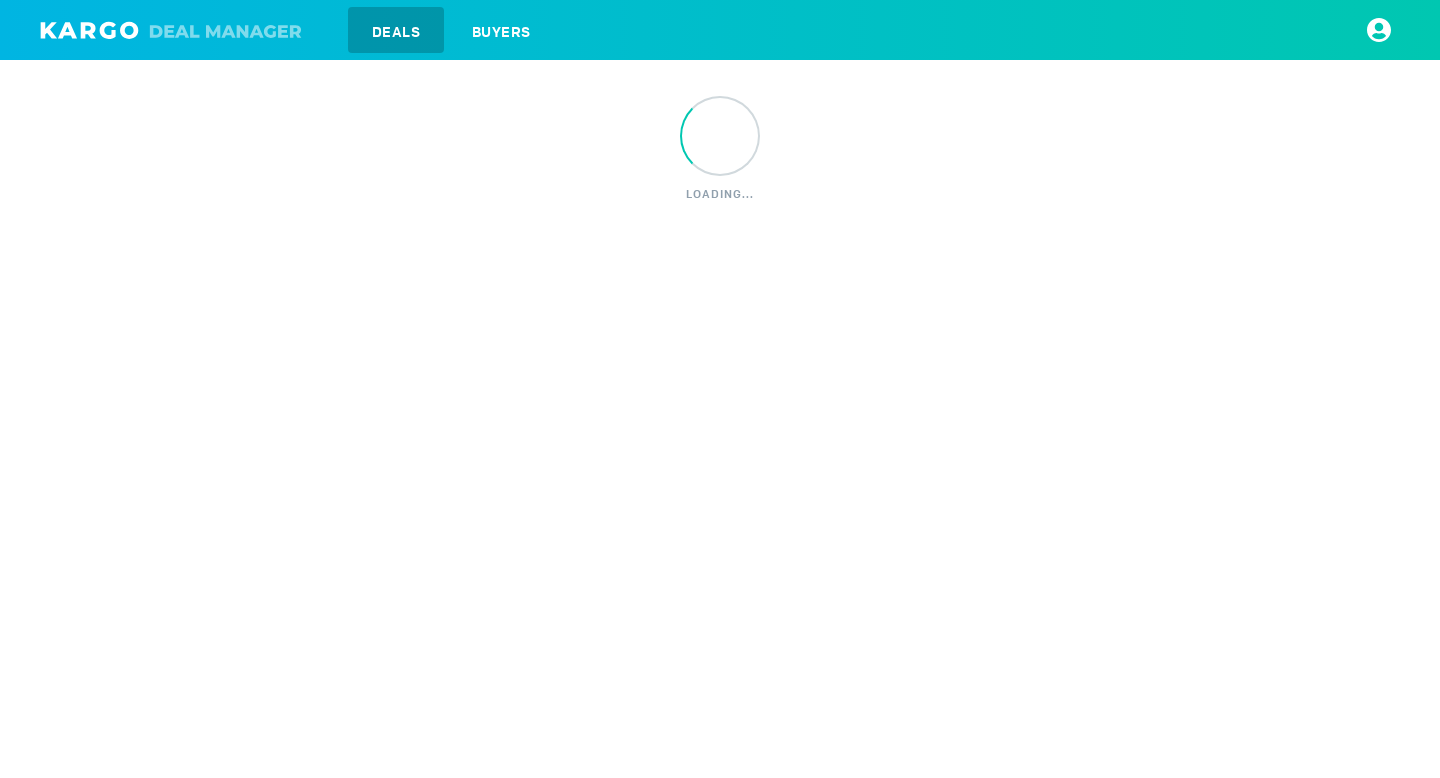 scroll, scrollTop: 0, scrollLeft: 0, axis: both 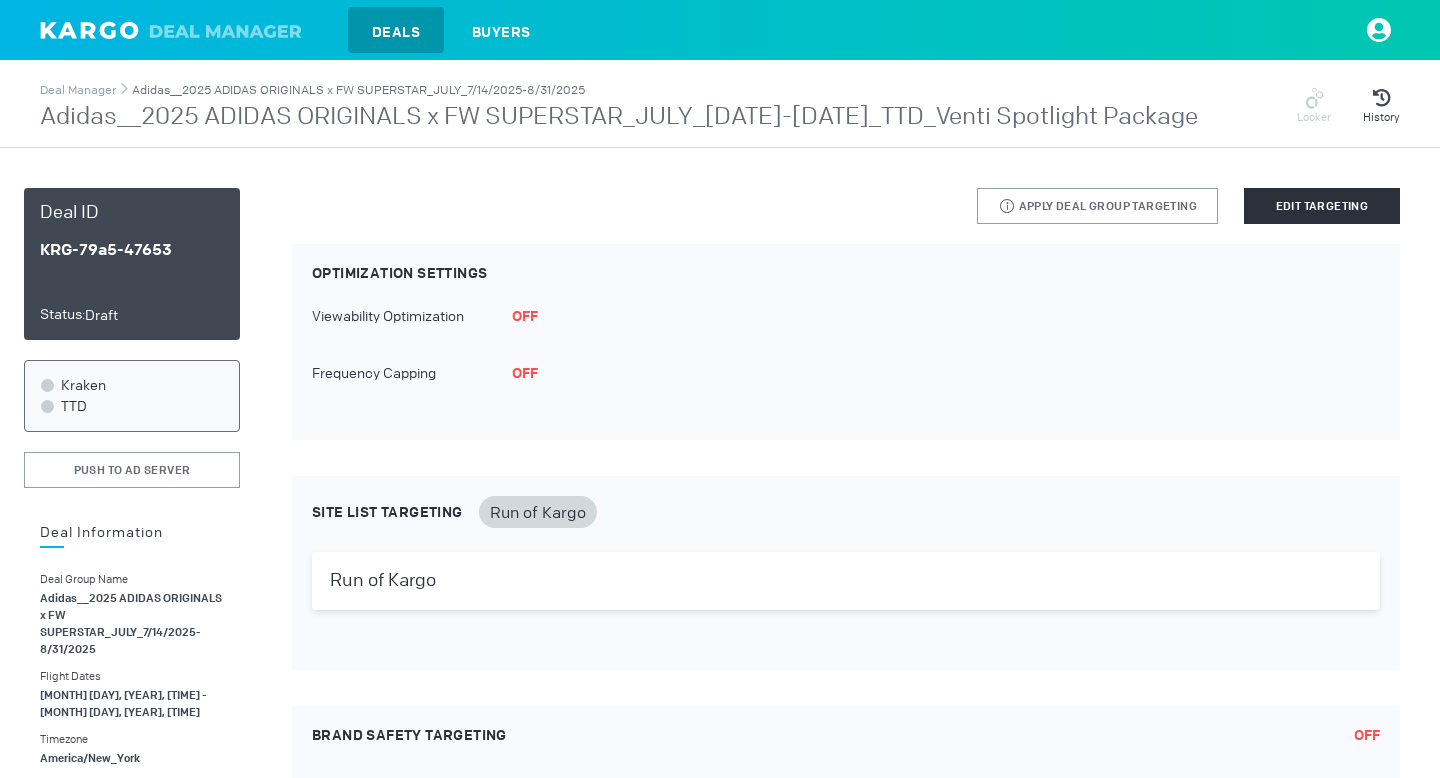 click on "Adidas__2025 ADIDAS ORIGINALS x FW SUPERSTAR_JULY_7/14/2025-8/31/2025" at bounding box center [358, 90] 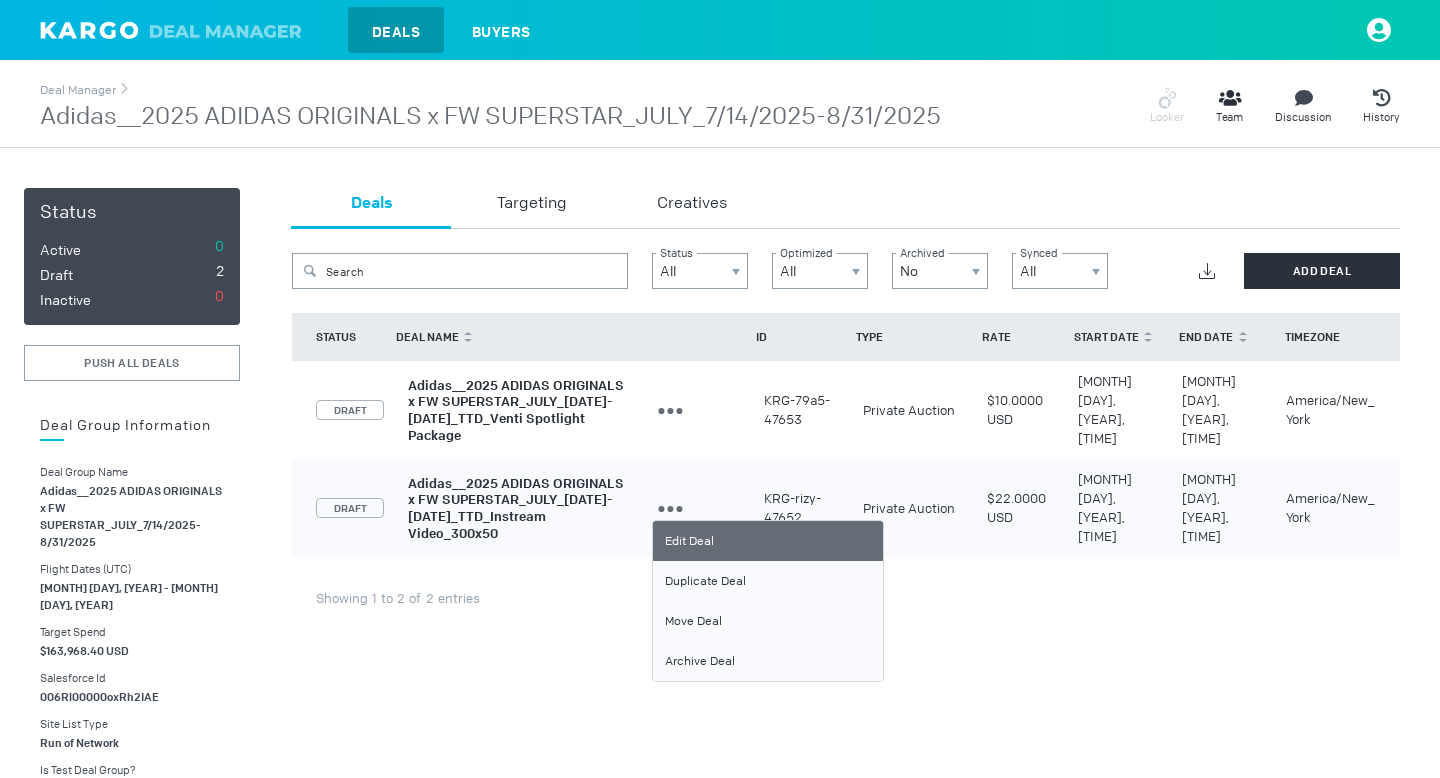 click on "Edit Deal" at bounding box center [768, 541] 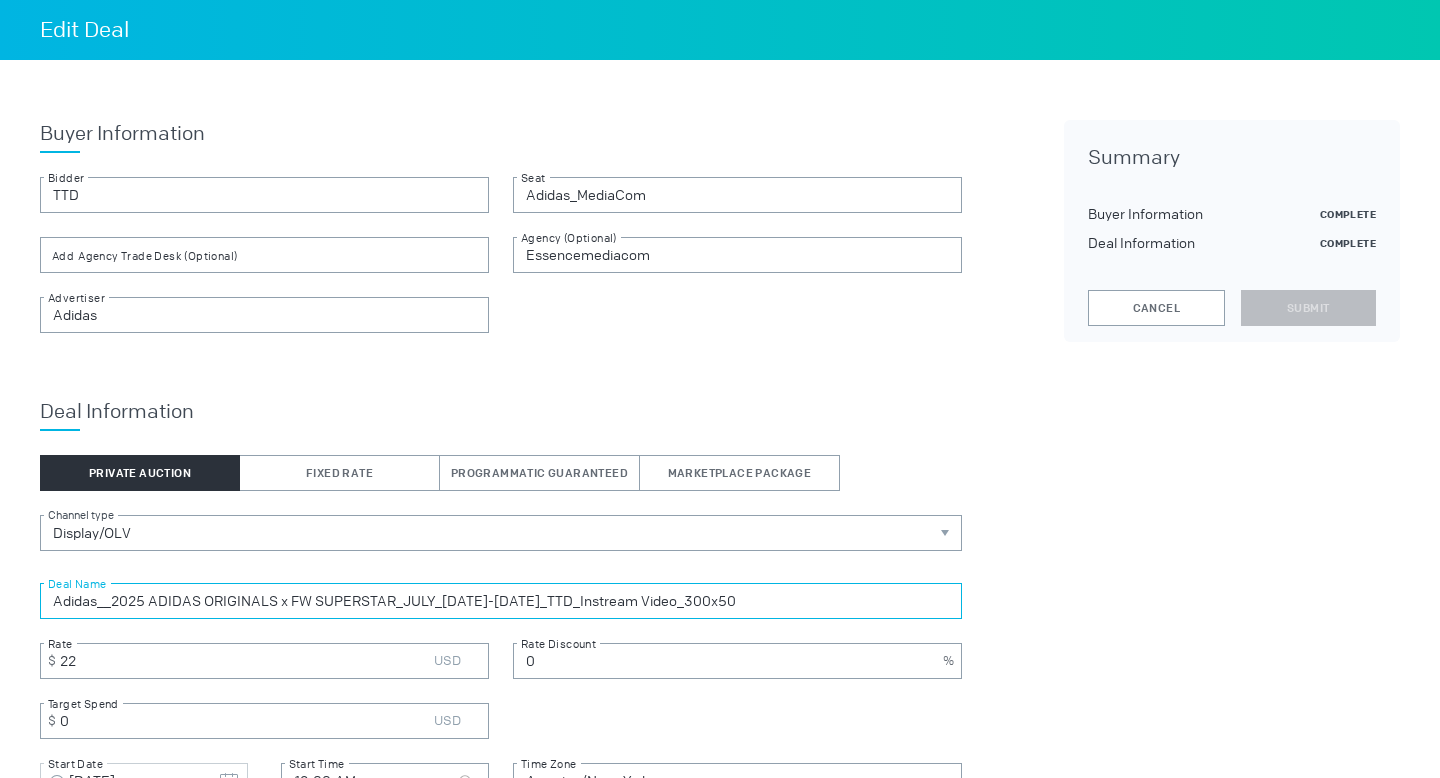 click on "Adidas__2025 ADIDAS ORIGINALS x FW SUPERSTAR_JULY_[DATE]-[DATE]_TTD_Instream Video_300x50" at bounding box center [501, 601] 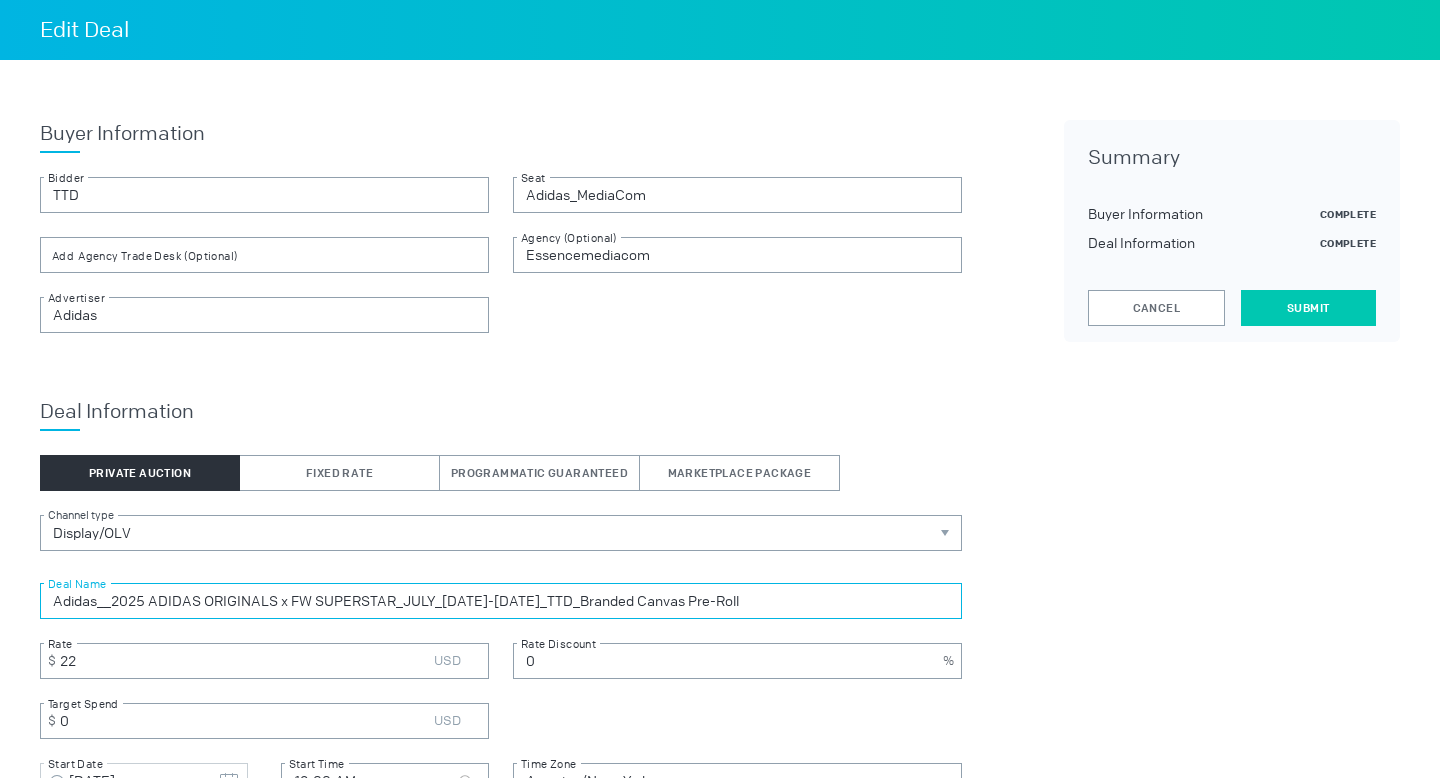 type on "Adidas__2025 ADIDAS ORIGINALS x FW SUPERSTAR_JULY_[DATE]-[DATE]_TTD_Branded Canvas Pre-Roll" 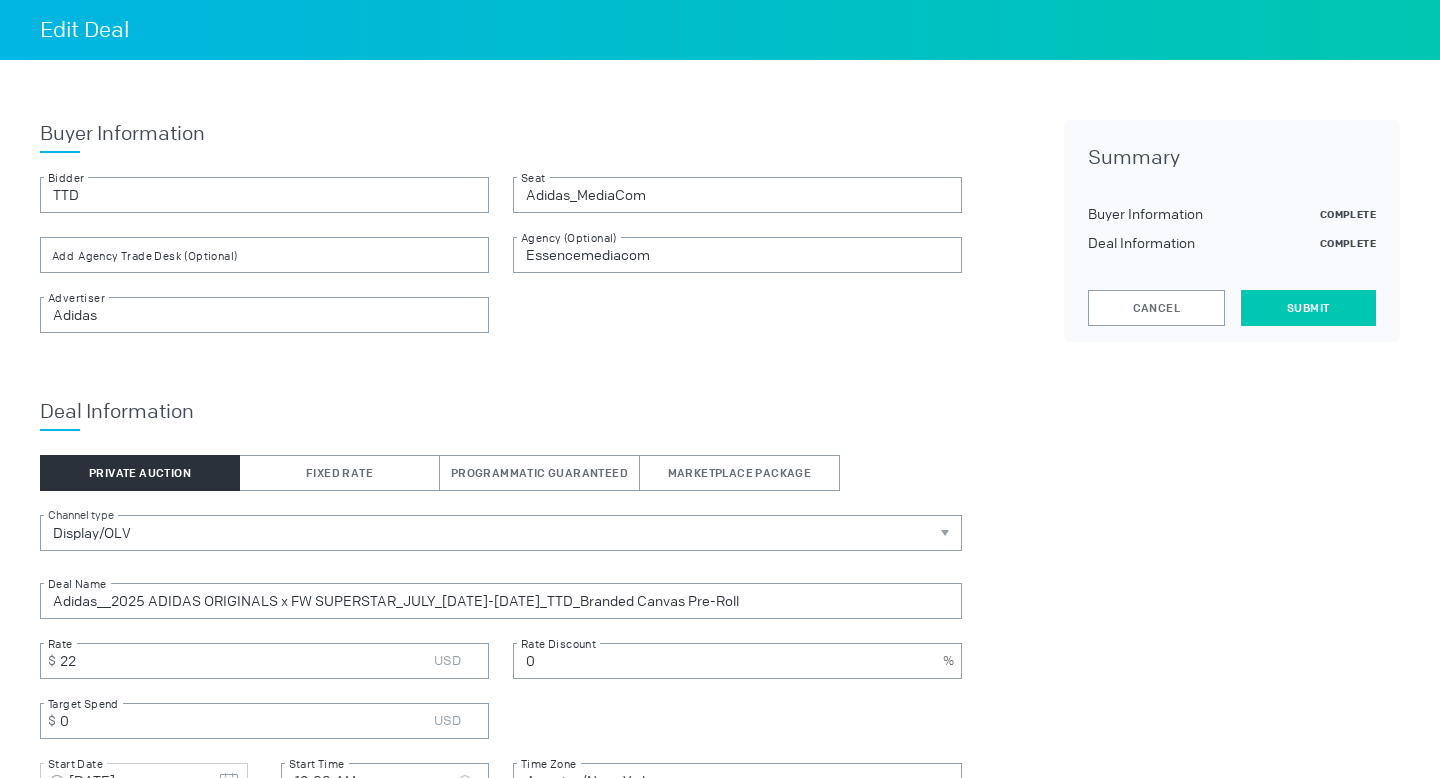 click on "Submit" at bounding box center [1308, 308] 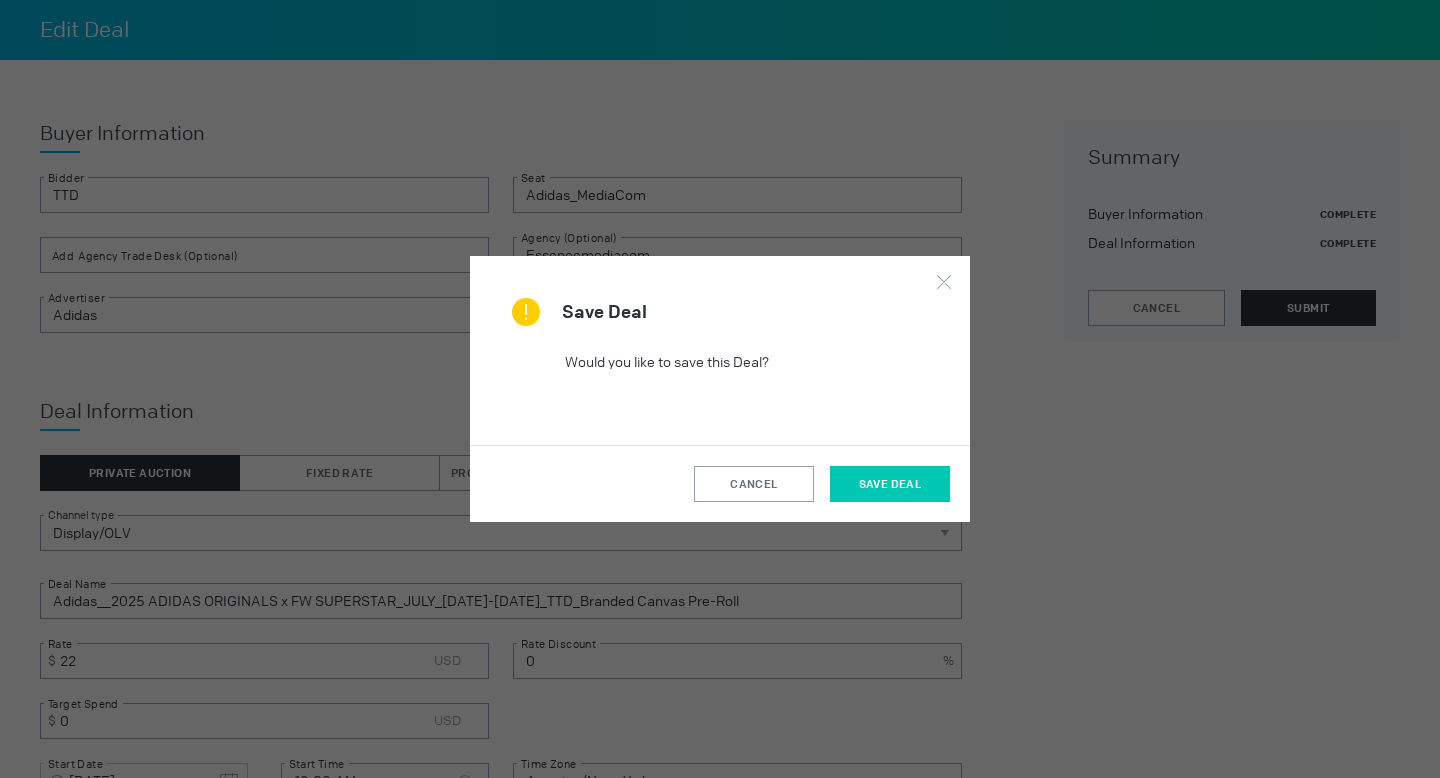 click on "Save Deal" at bounding box center (890, 484) 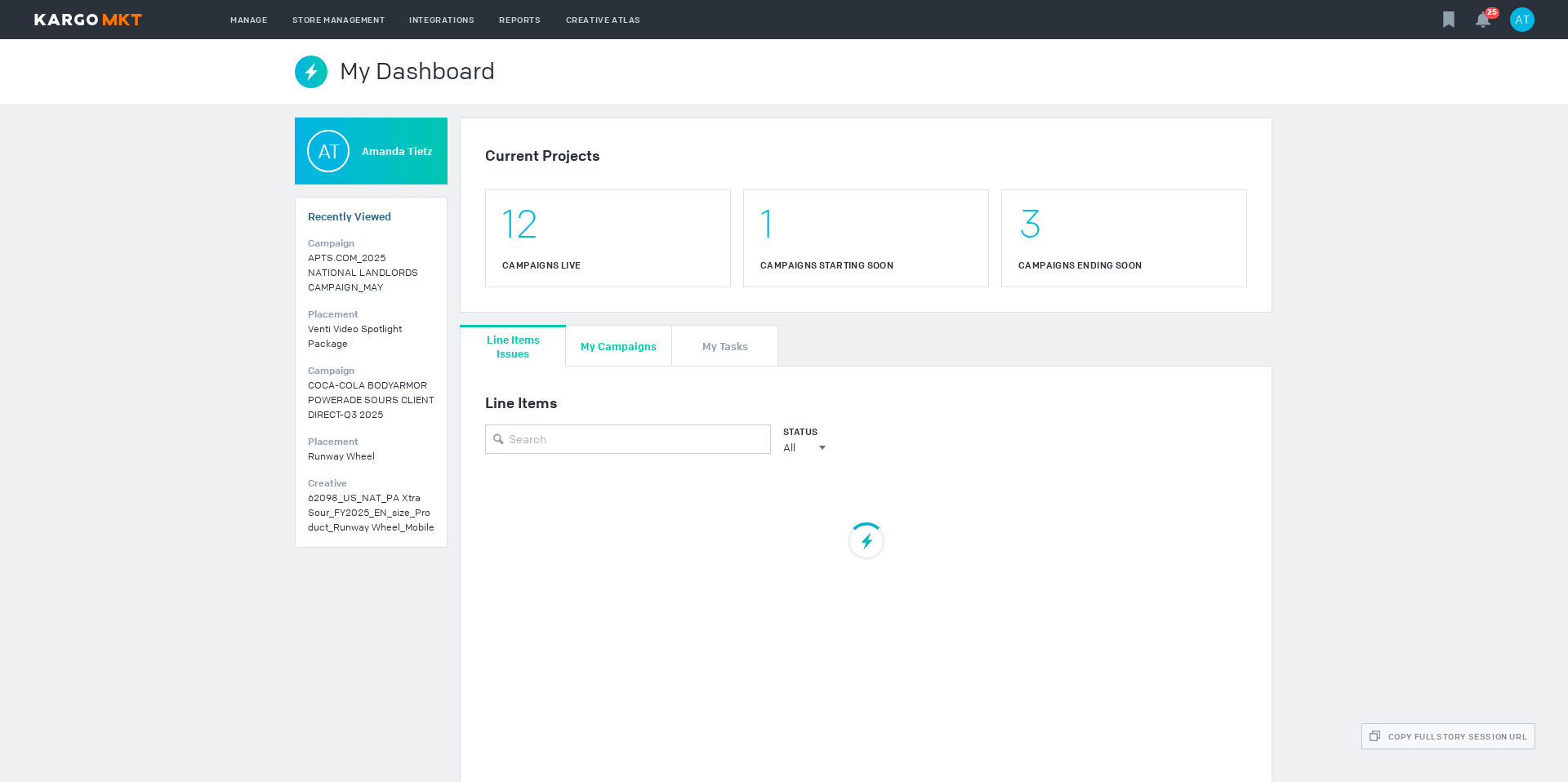 scroll, scrollTop: 0, scrollLeft: 0, axis: both 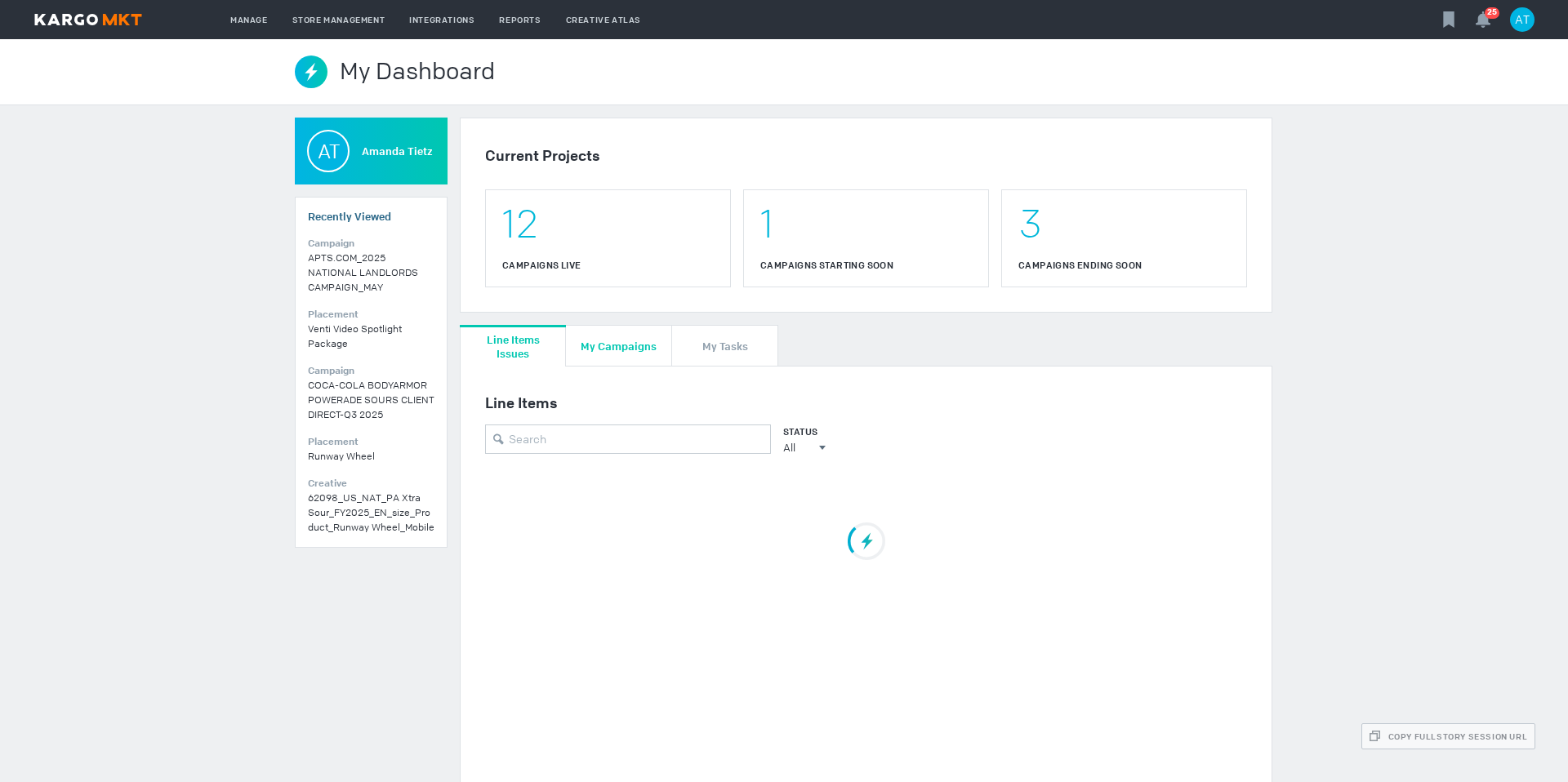 click on "My Campaigns" at bounding box center (618, 345) 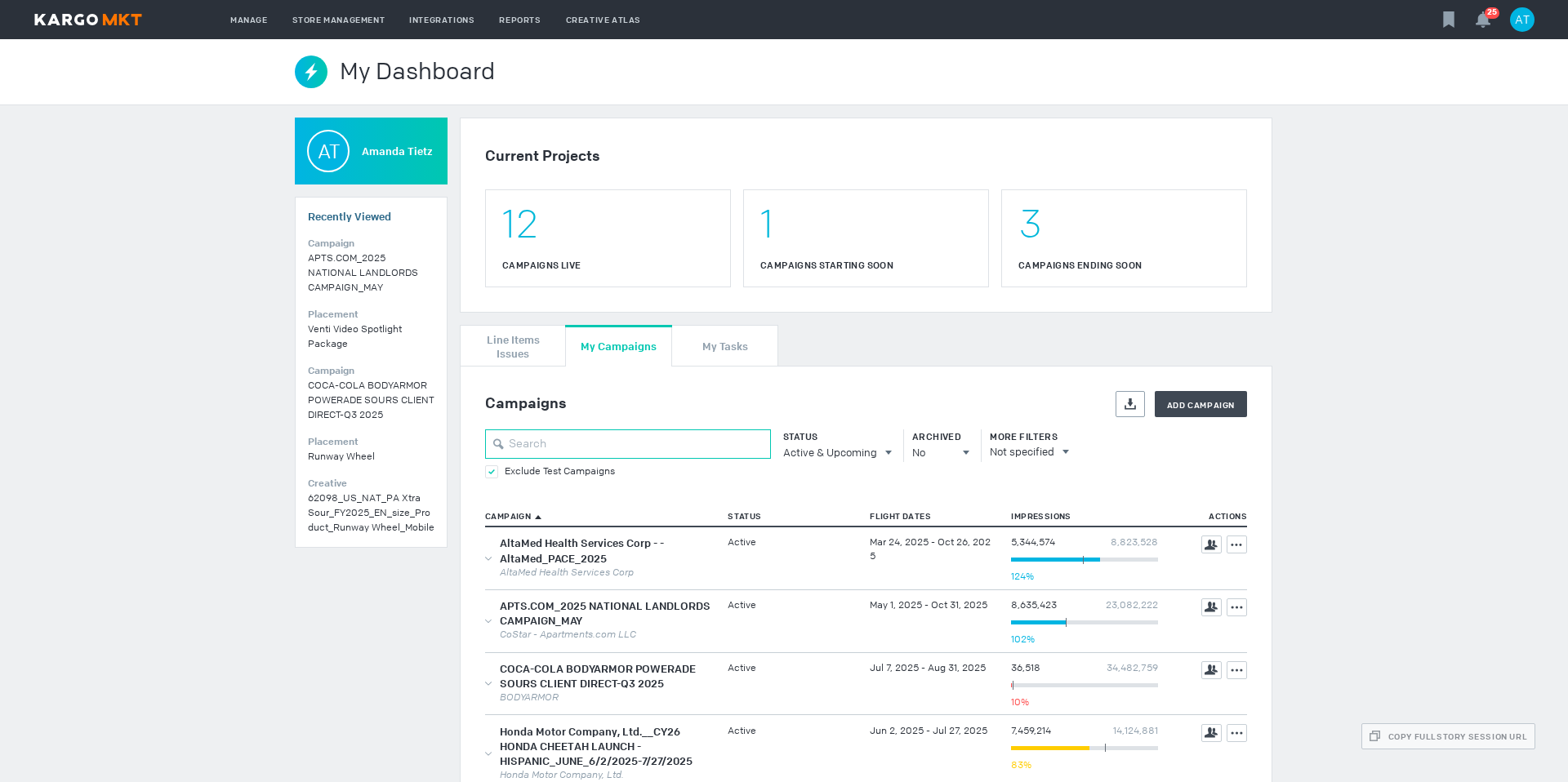click at bounding box center (628, 444) 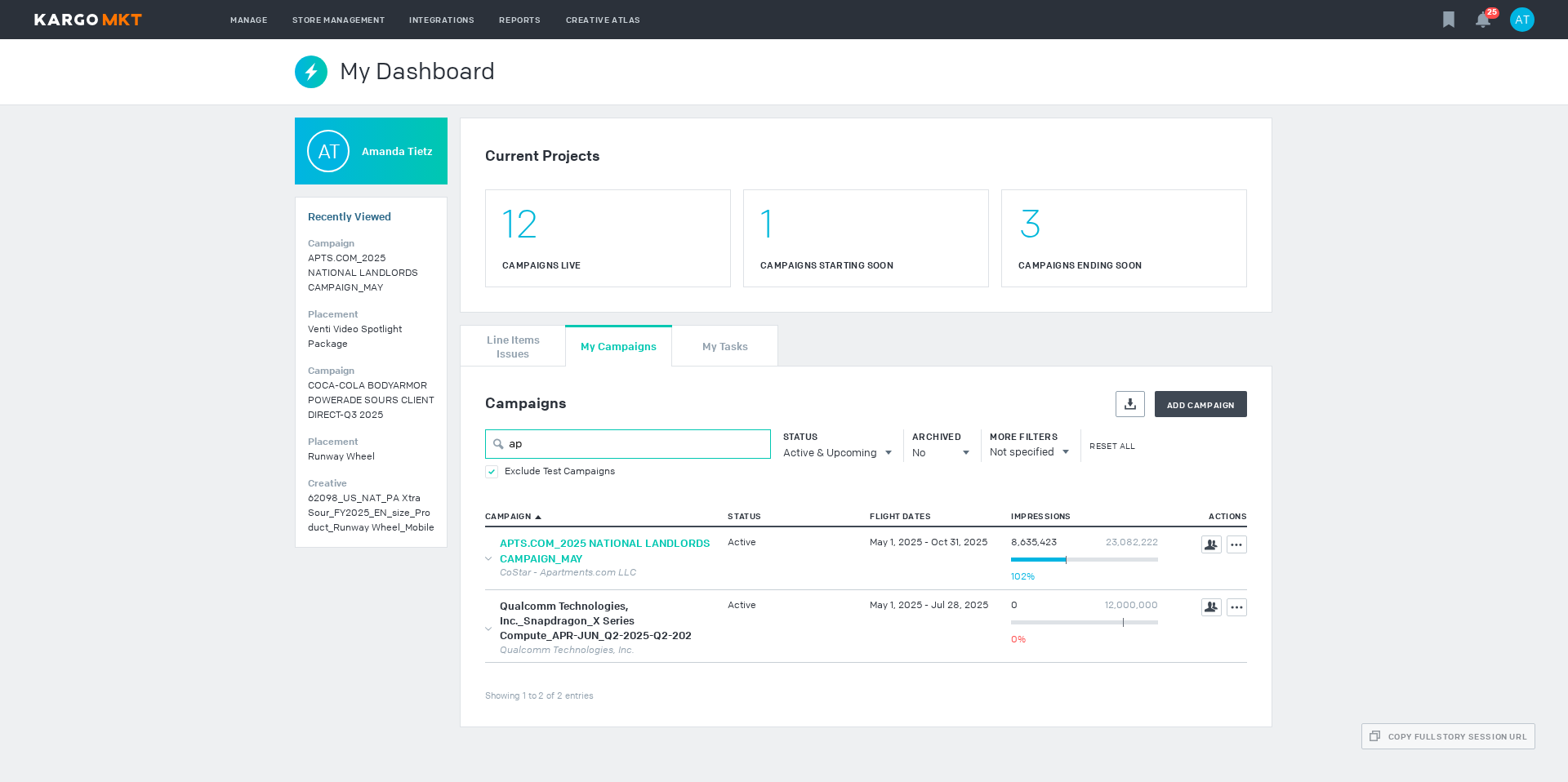 type on "ap" 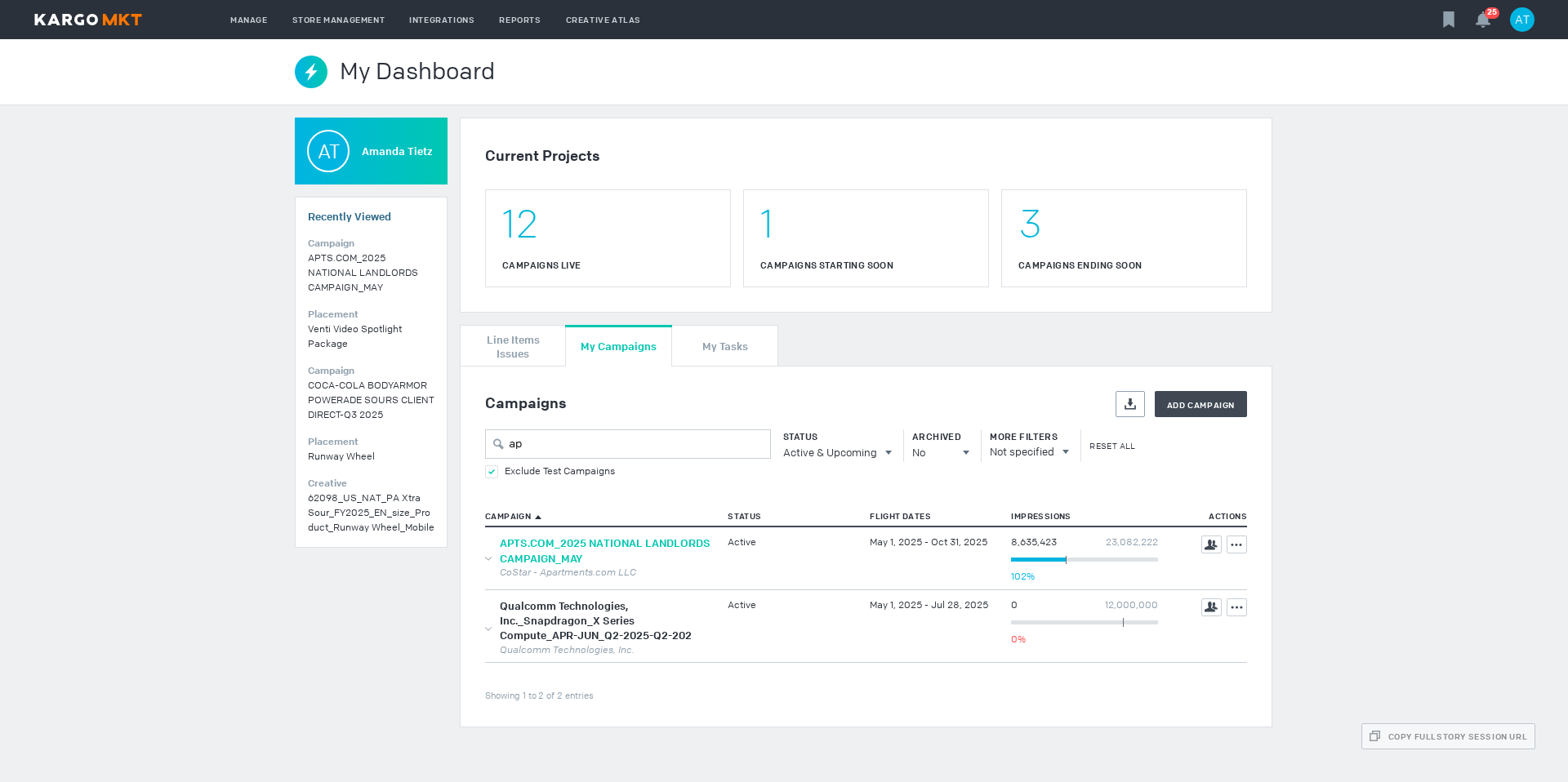click on "APTS.COM_2025 NATIONAL LANDLORDS CAMPAIGN_MAY" at bounding box center (605, 551) 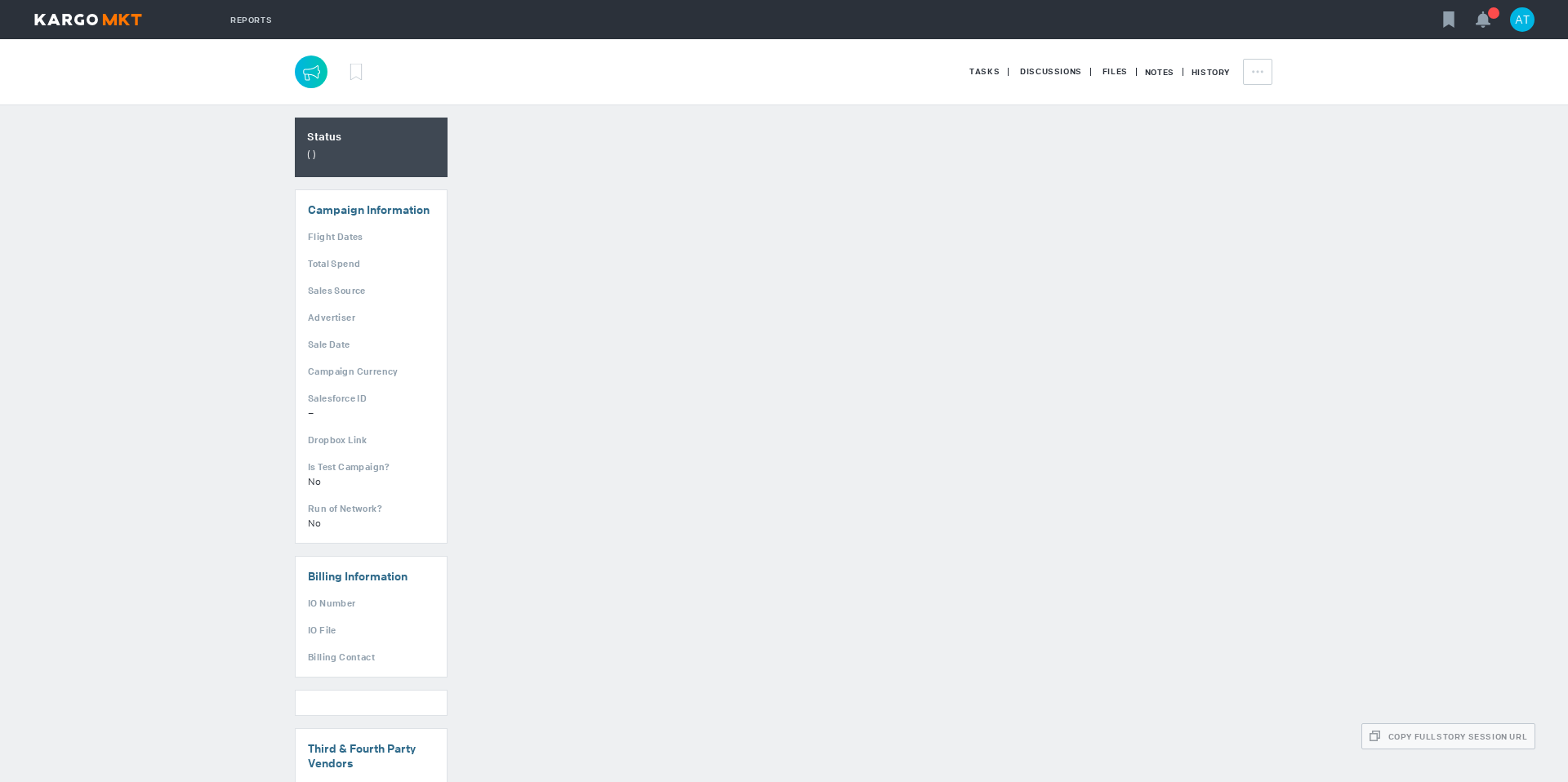scroll, scrollTop: 0, scrollLeft: 0, axis: both 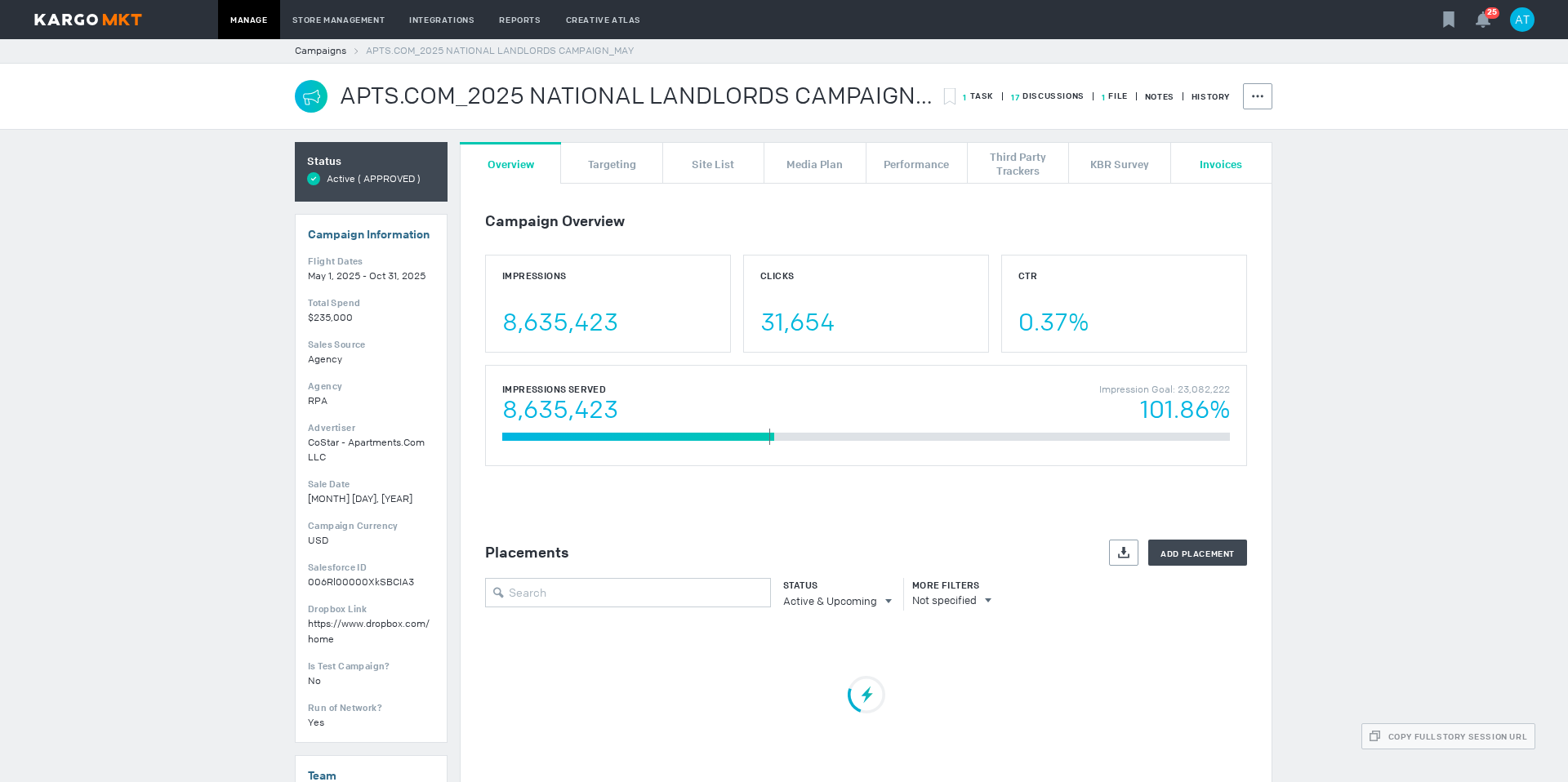 click on "Invoices" at bounding box center (1222, 162) 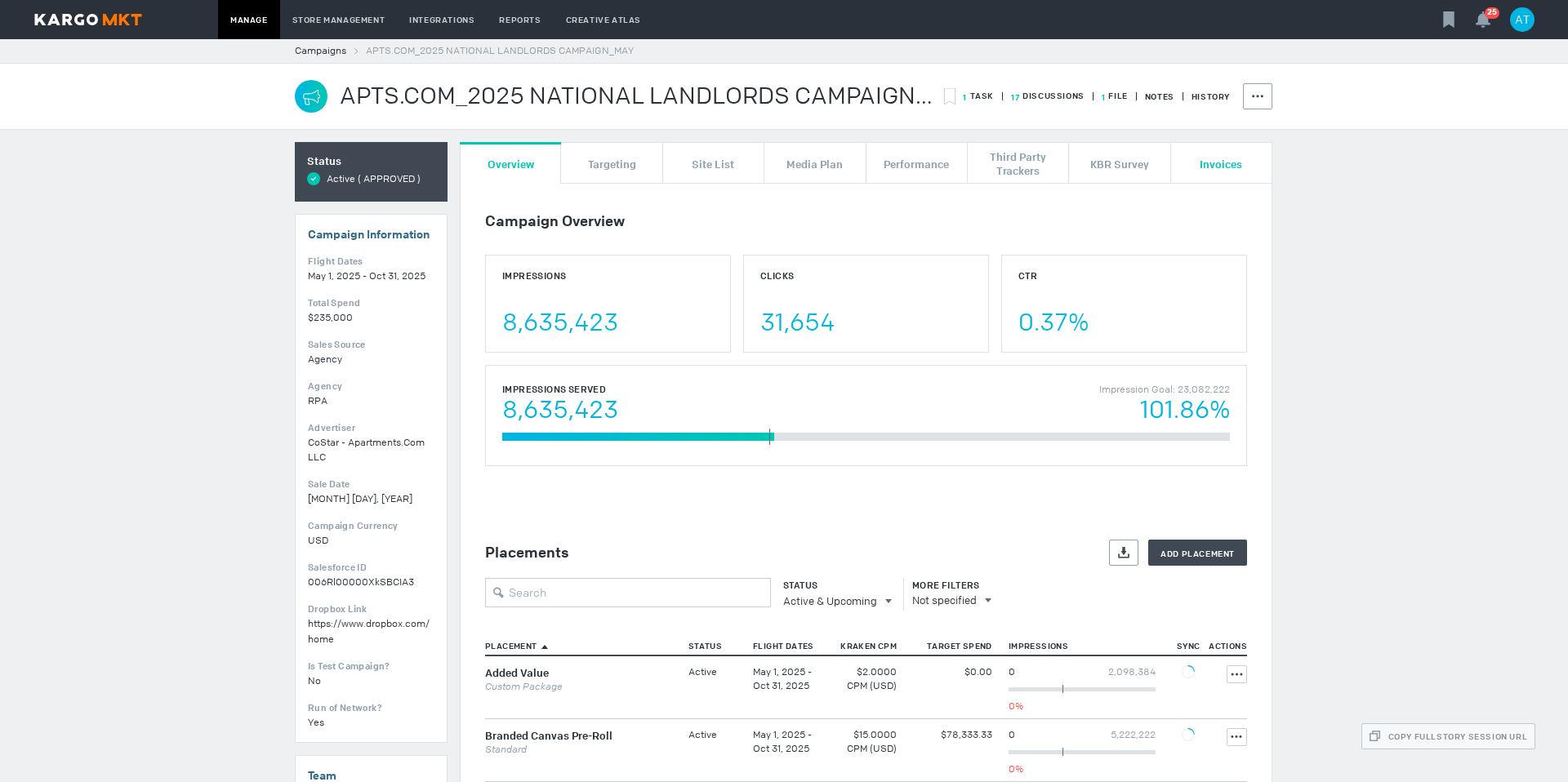 click on "Invoices" at bounding box center [1221, 163] 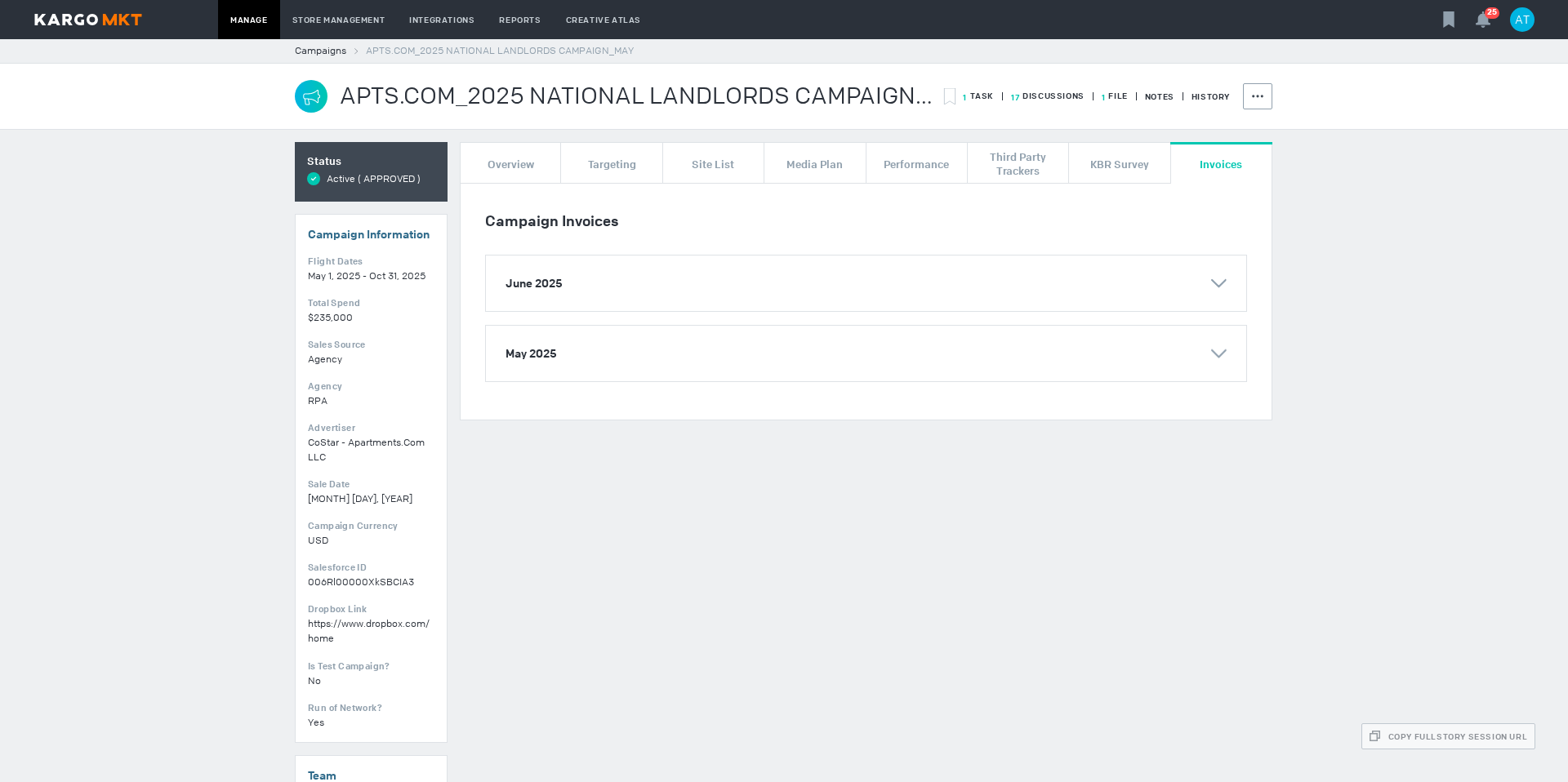 click on "Campaign Invoices June 2025 May 2025" at bounding box center [866, 301] 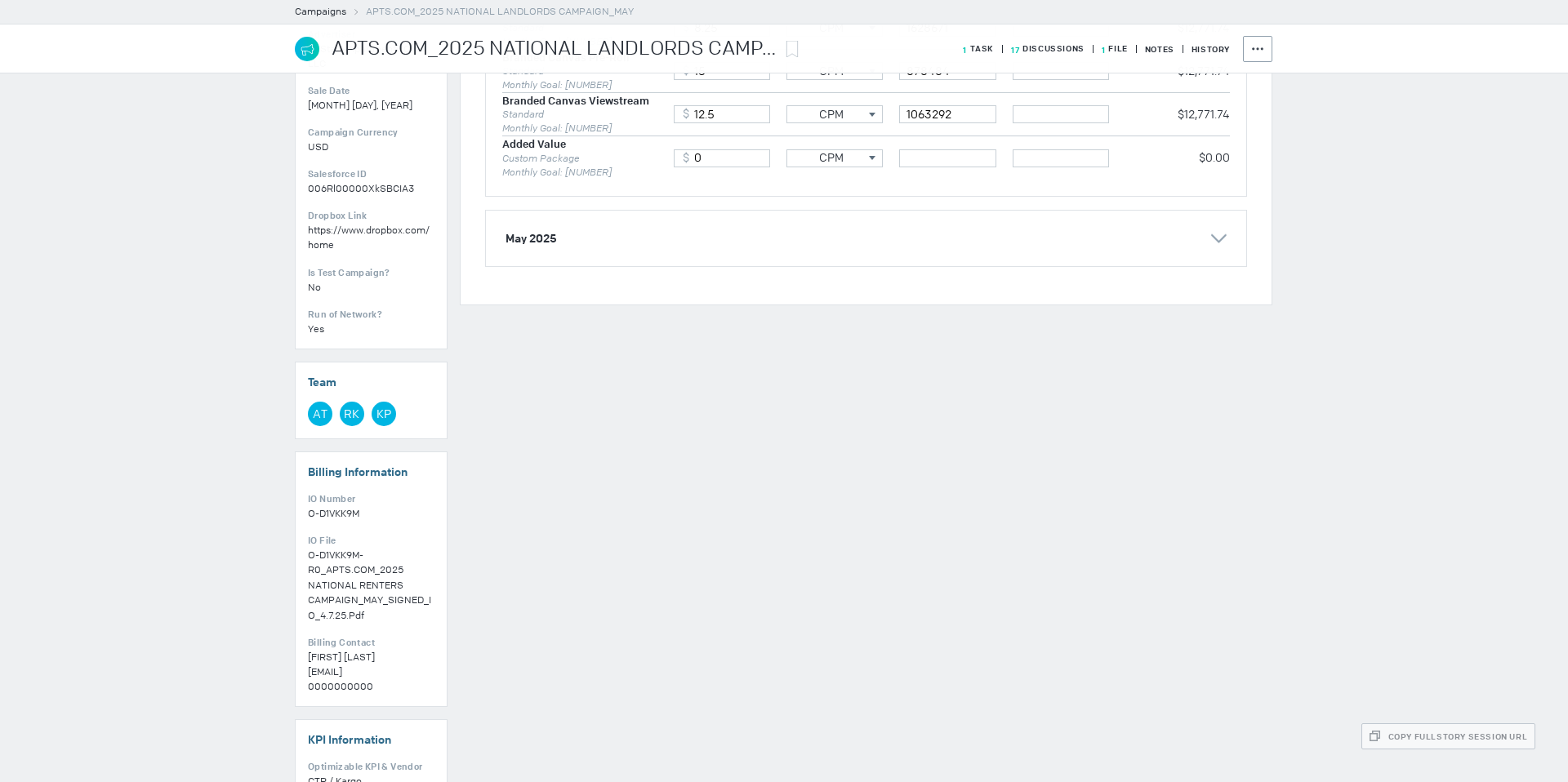 scroll, scrollTop: 470, scrollLeft: 0, axis: vertical 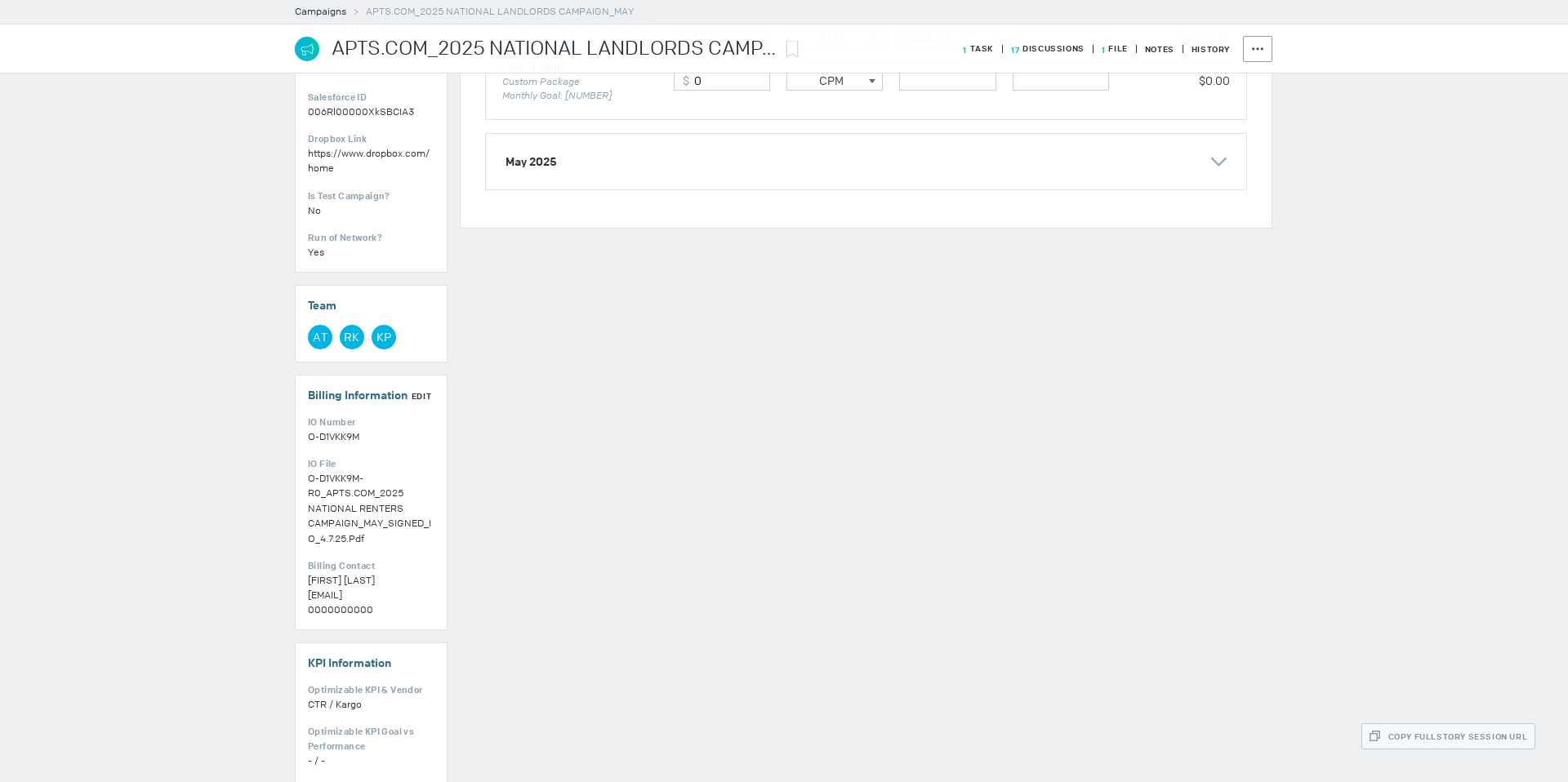 click on "O-D1VKK9M-R0_APTS.COM_2025 NATIONAL RENTERS CAMPAIGN_MAY_SIGNED_IO_4.7.25.pdf" at bounding box center (369, 509) 